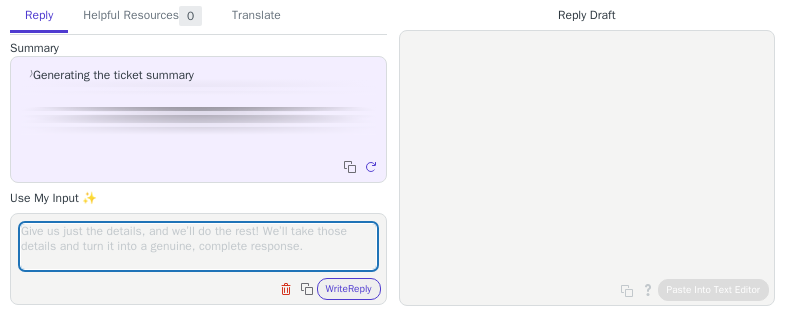 scroll, scrollTop: 0, scrollLeft: 0, axis: both 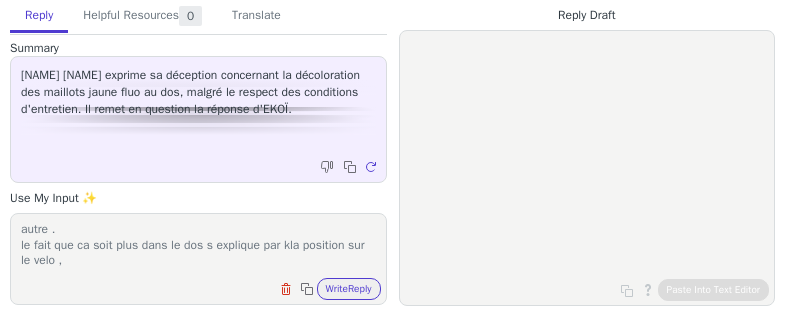 click on "c est propre au pigment fluo . rien a voir avec la competition ou autre .
le fait que ca soit plus dans le dos s explique par kla position sur le velo ," at bounding box center (198, 246) 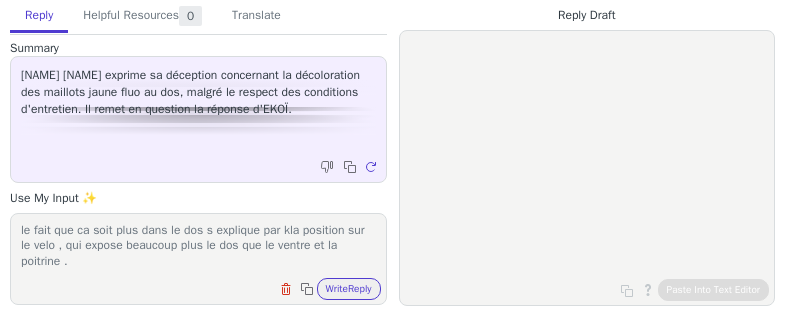 scroll, scrollTop: 48, scrollLeft: 0, axis: vertical 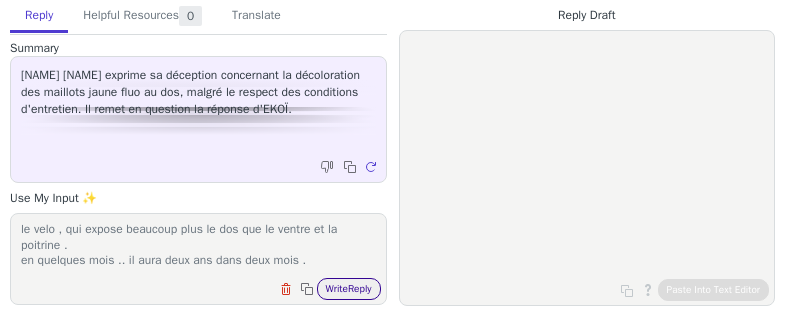 type on "c est propre au pigment fluo . rien a voir avec la competition ou autre .
le fait que ca soit plus dans le dos s explique par kla position sur le velo , qui expose beaucoup plus le dos que le ventre et la poitrine .
en quelques mois .. il aura deux ans dans deux mois ." 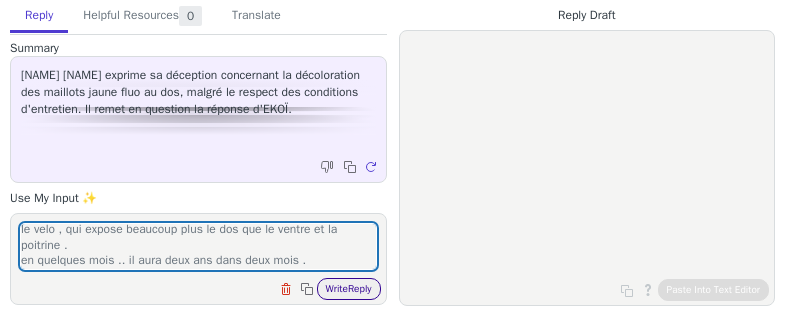 click on "Write  Reply" at bounding box center (349, 289) 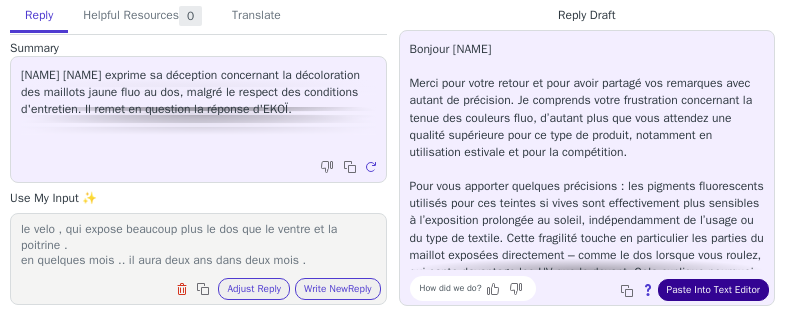 click on "Paste Into Text Editor" at bounding box center (713, 290) 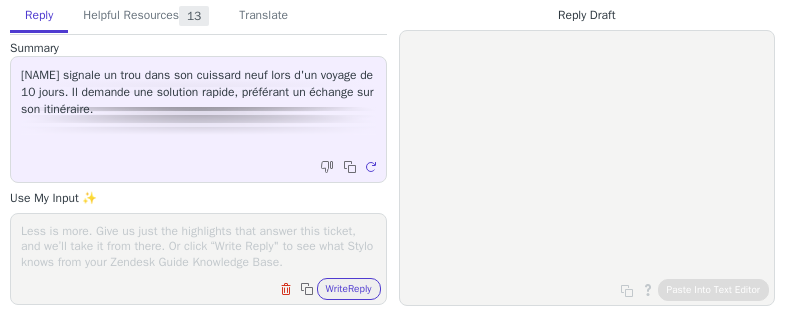 scroll, scrollTop: 0, scrollLeft: 0, axis: both 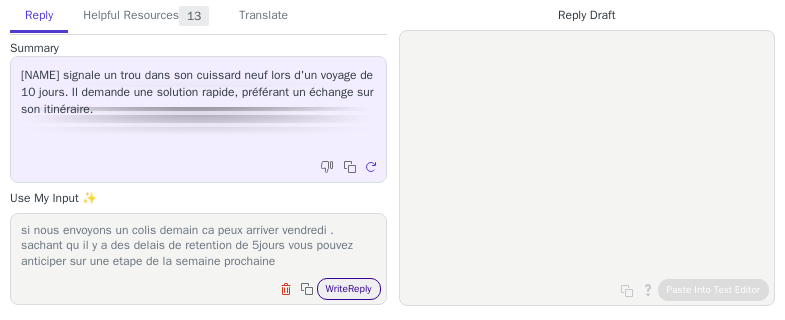 type on "si nous envoyons un colis demain ca peux arriver vendredi .
sachant qu il y a des delais de retention de 5jours vous pouvez anticiper sur une etape de la semaine prochaine" 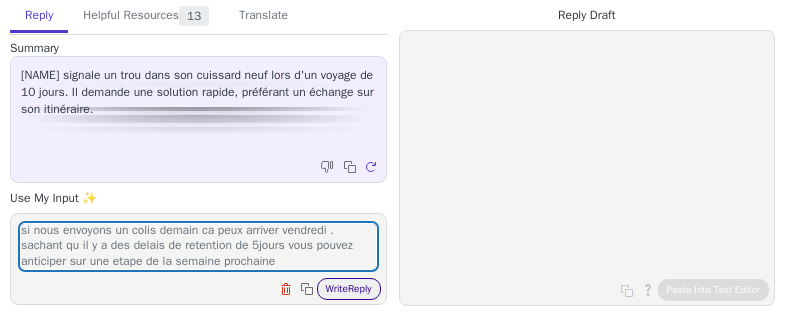 click on "Write  Reply" at bounding box center (349, 289) 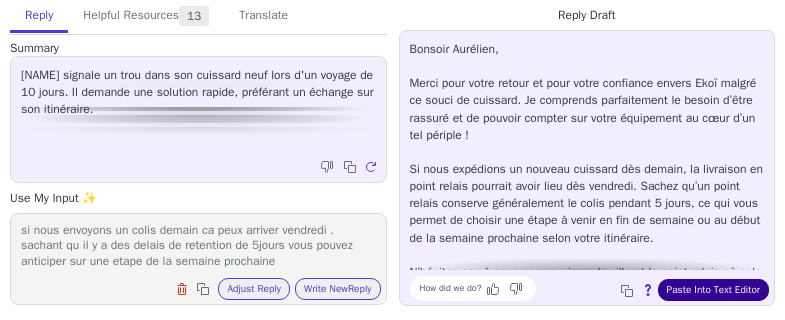 click on "Paste Into Text Editor" at bounding box center [713, 290] 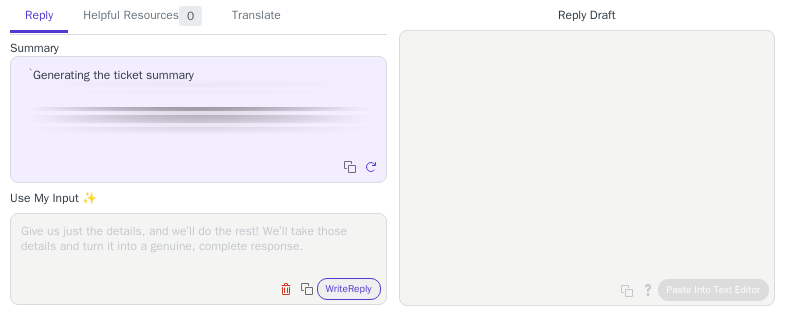 scroll, scrollTop: 0, scrollLeft: 0, axis: both 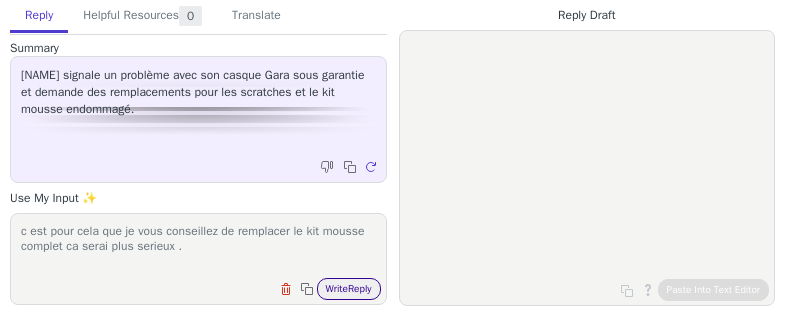 type on "c est pour cela que je vous conseillez de remplacer le kit mousse complet ca serai plus serieux ." 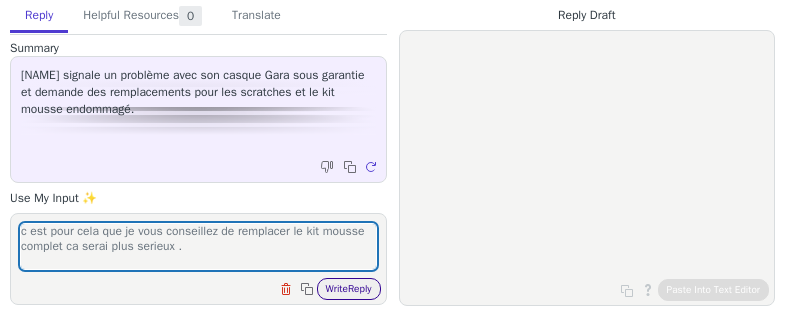click on "Write  Reply" at bounding box center (349, 289) 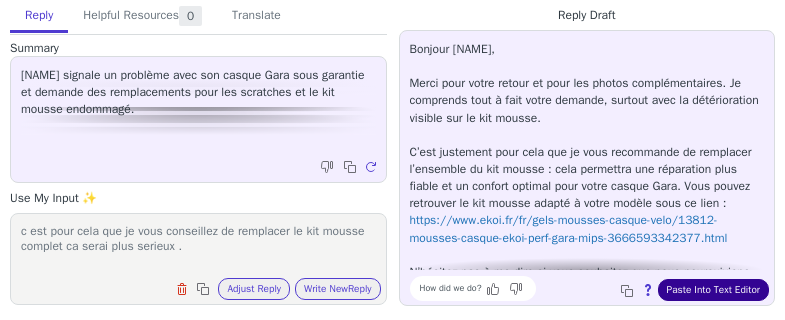 click on "Paste Into Text Editor" at bounding box center [713, 290] 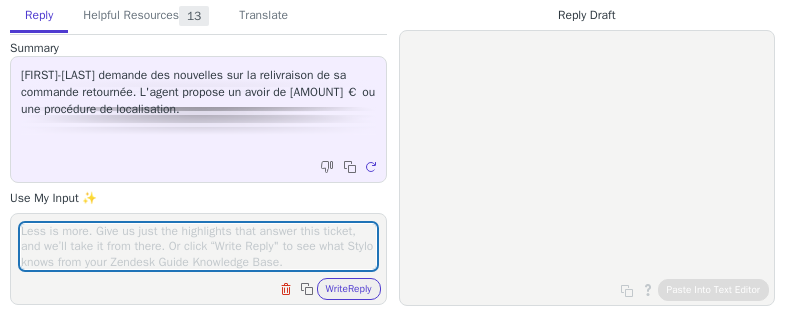 scroll, scrollTop: 0, scrollLeft: 0, axis: both 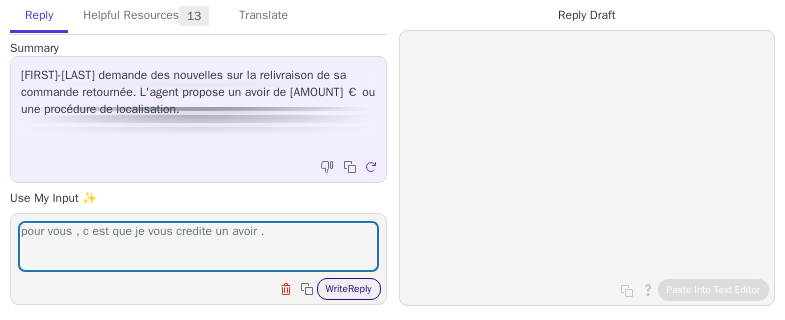 type on "pour vous , c est que je vous credite un avoir ." 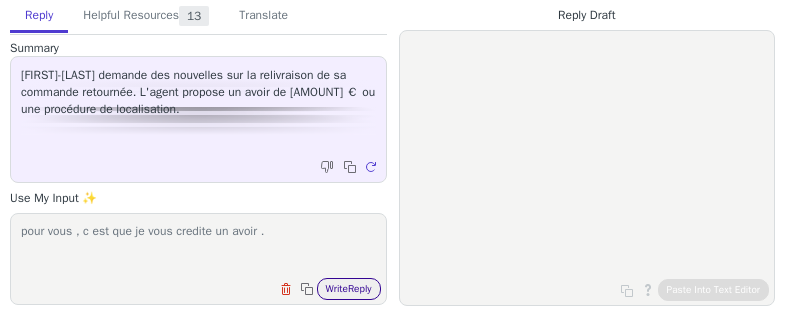 click on "Write  Reply" at bounding box center [349, 289] 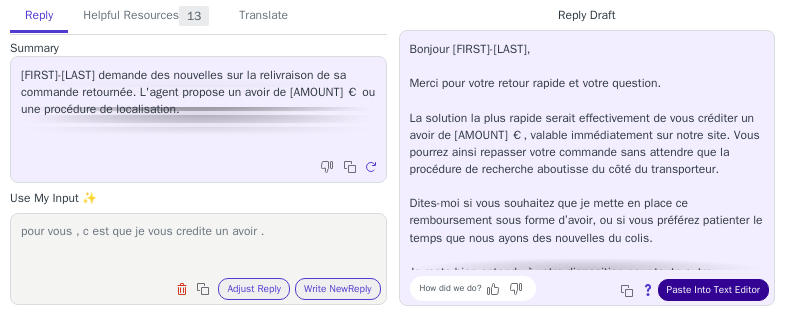 click on "Paste Into Text Editor" at bounding box center [713, 290] 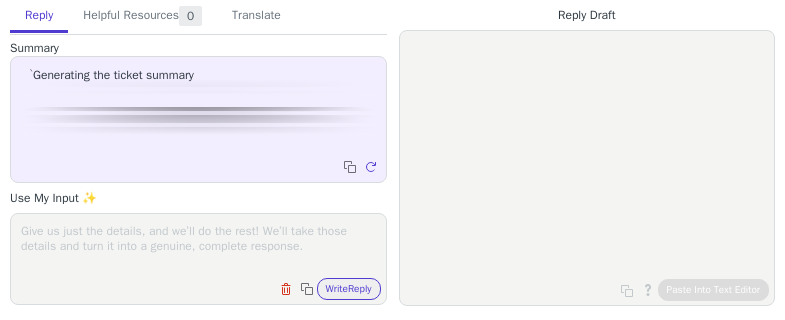 scroll, scrollTop: 0, scrollLeft: 0, axis: both 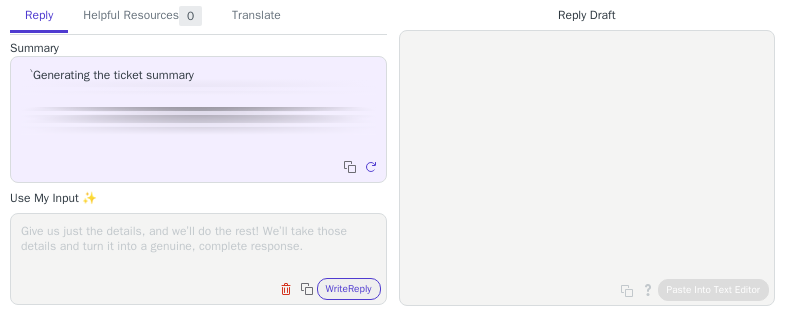 click at bounding box center (198, 246) 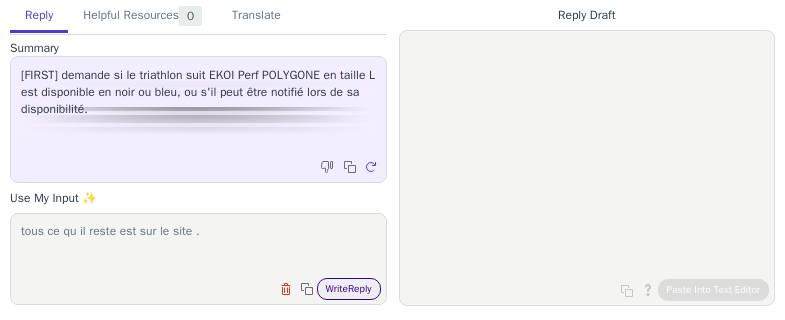 type on "tous ce qu il reste est sur le site ." 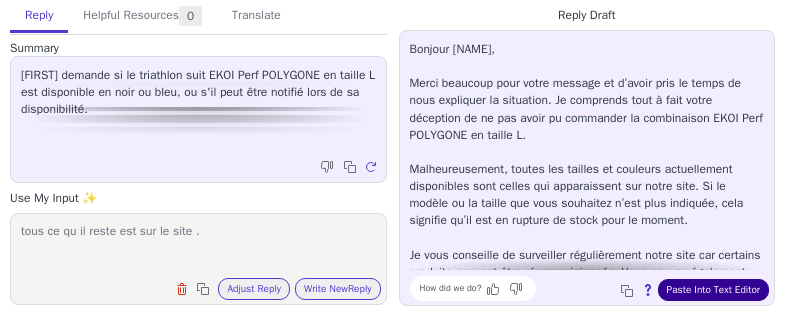 click on "Paste Into Text Editor" at bounding box center (713, 290) 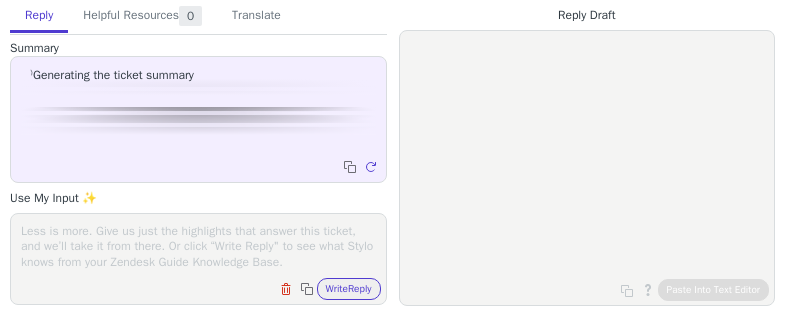 scroll, scrollTop: 0, scrollLeft: 0, axis: both 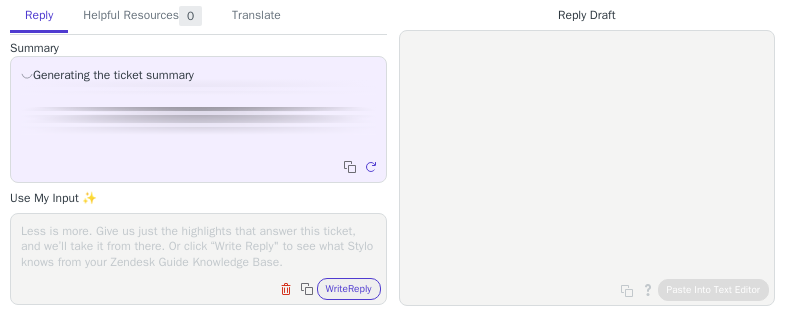 click at bounding box center [198, 246] 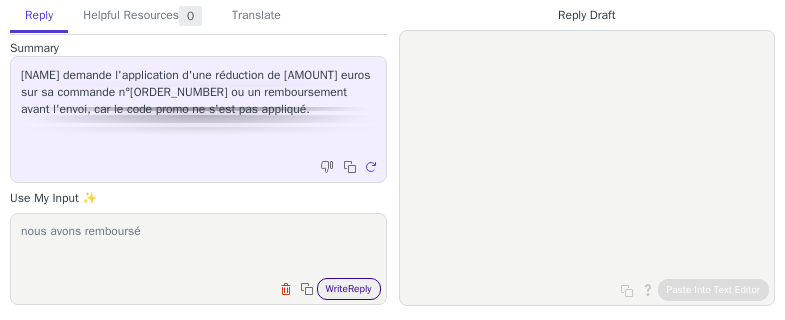type on "nous avons remboursé" 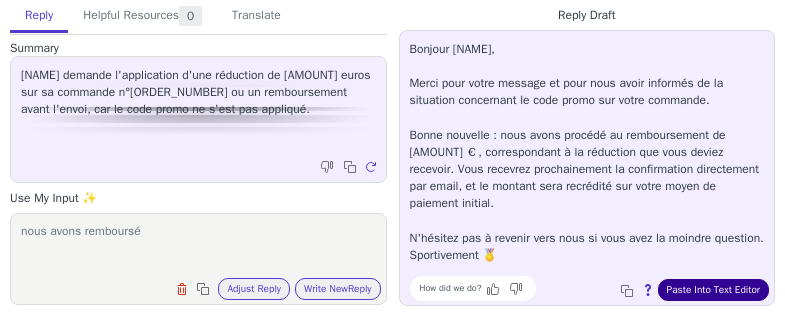 click on "Paste Into Text Editor" at bounding box center (713, 290) 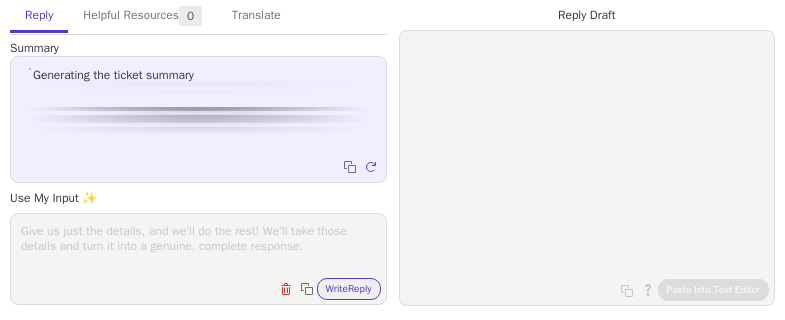 scroll, scrollTop: 0, scrollLeft: 0, axis: both 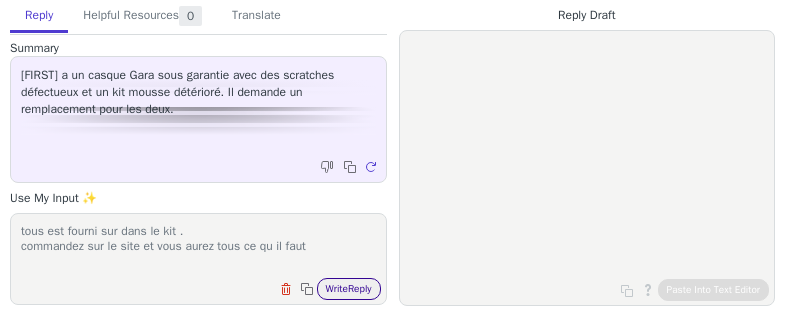 type on "tous est fourni sur dans le kit .
commandez sur le site et vous aurez tous ce qu il faut" 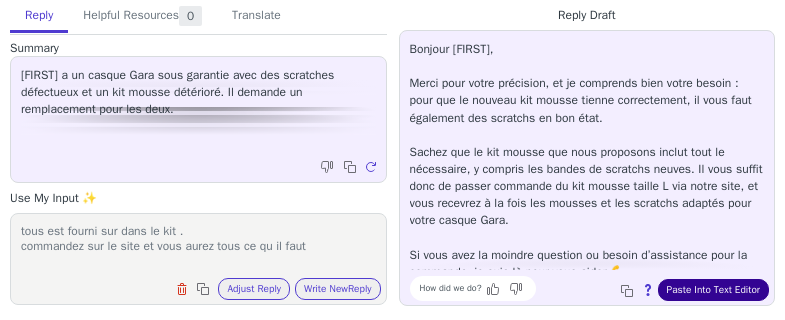 click on "Paste Into Text Editor" at bounding box center (713, 290) 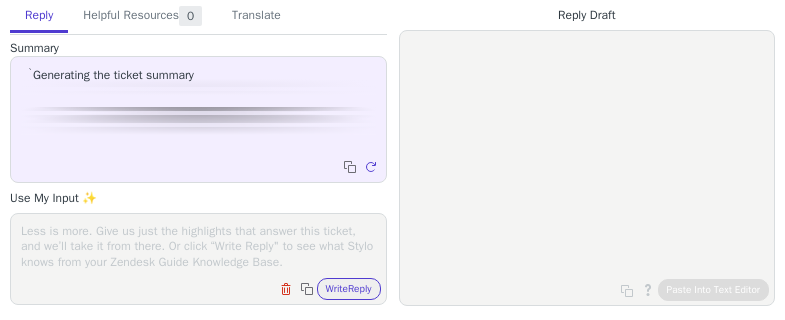 scroll, scrollTop: 0, scrollLeft: 0, axis: both 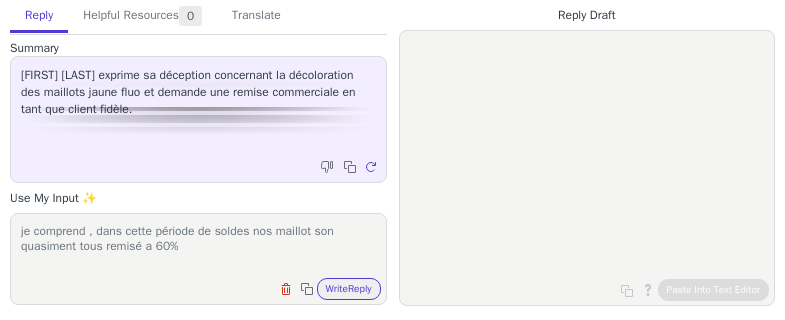 click on "je comprend , dans cette période de soldes nos maillot son quasiment tous remisé a 60%" at bounding box center [198, 246] 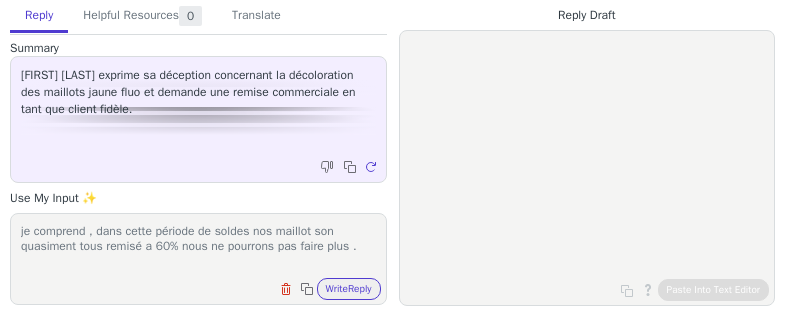 type on "je comprend , dans cette période de soldes nos maillot son quasiment tous remisé a 60% nous ne pourrons pas faire plus ." 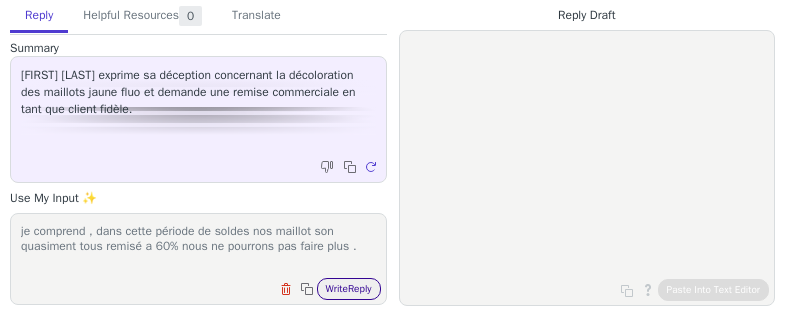 click on "Write  Reply" at bounding box center (349, 289) 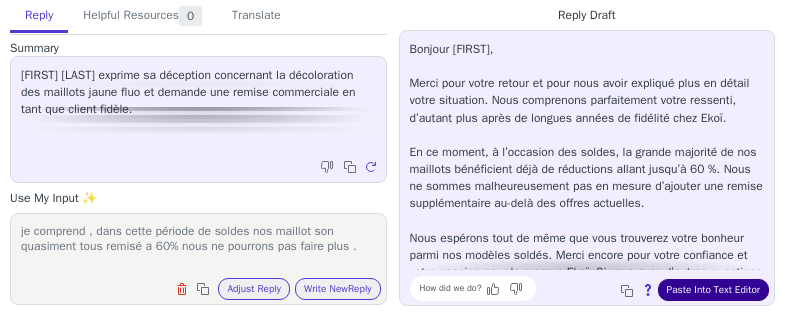 click on "Paste Into Text Editor" at bounding box center (713, 290) 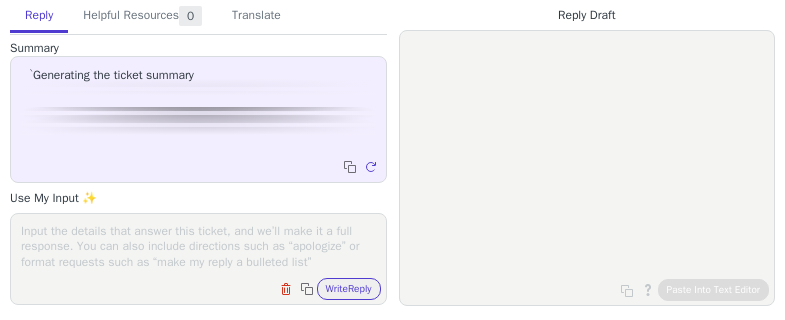 scroll, scrollTop: 0, scrollLeft: 0, axis: both 